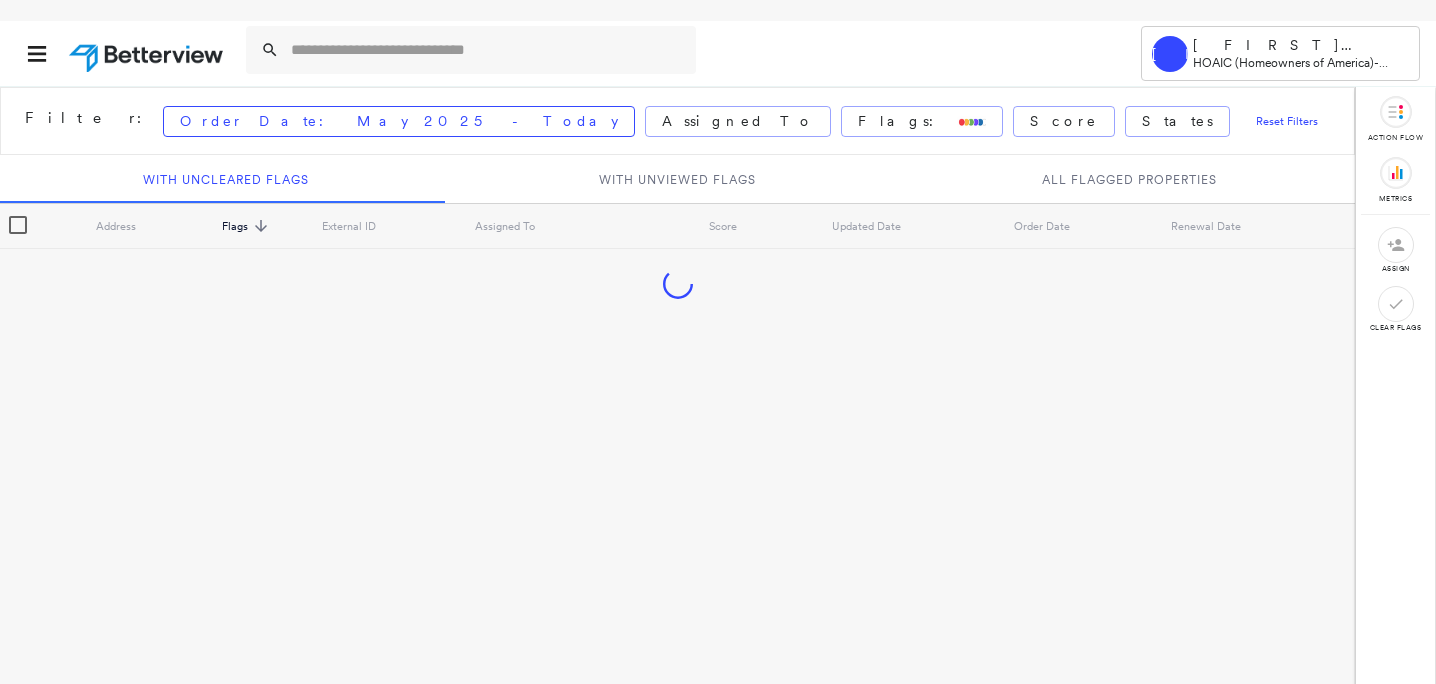 scroll, scrollTop: 0, scrollLeft: 0, axis: both 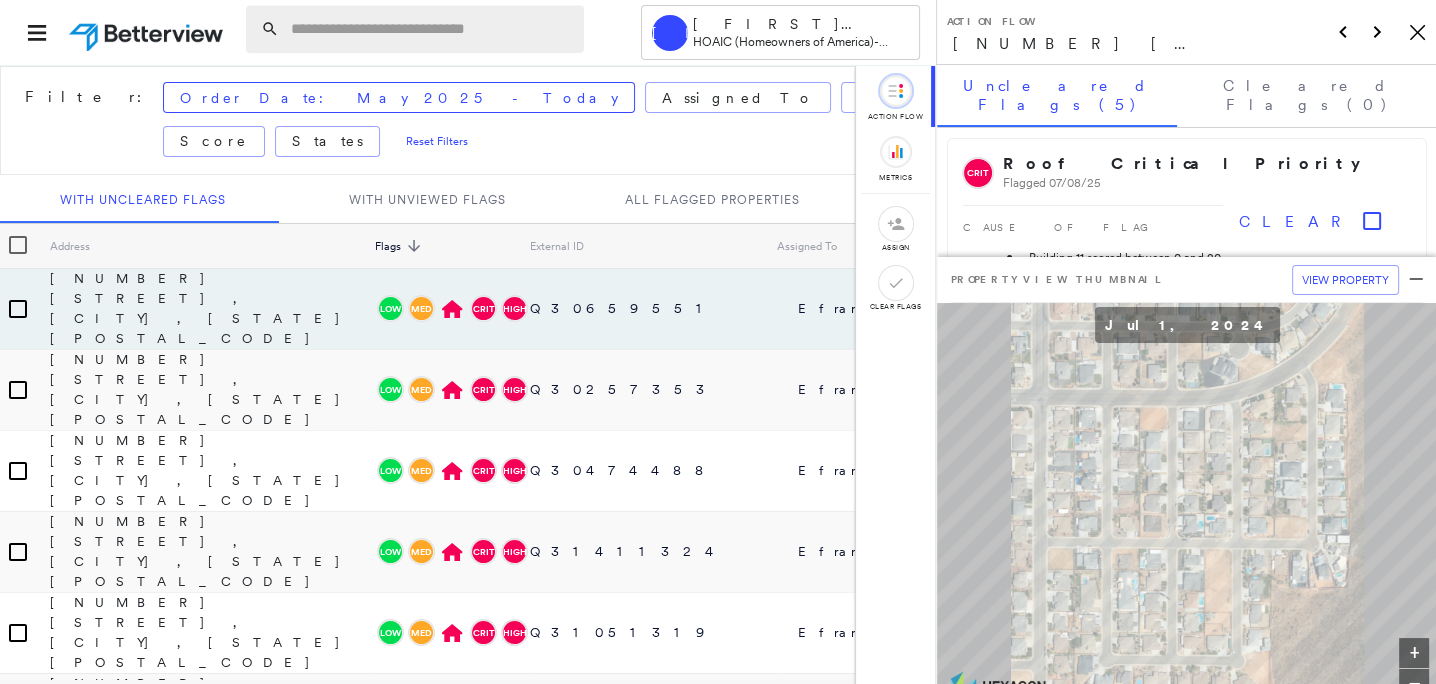 click at bounding box center [431, 29] 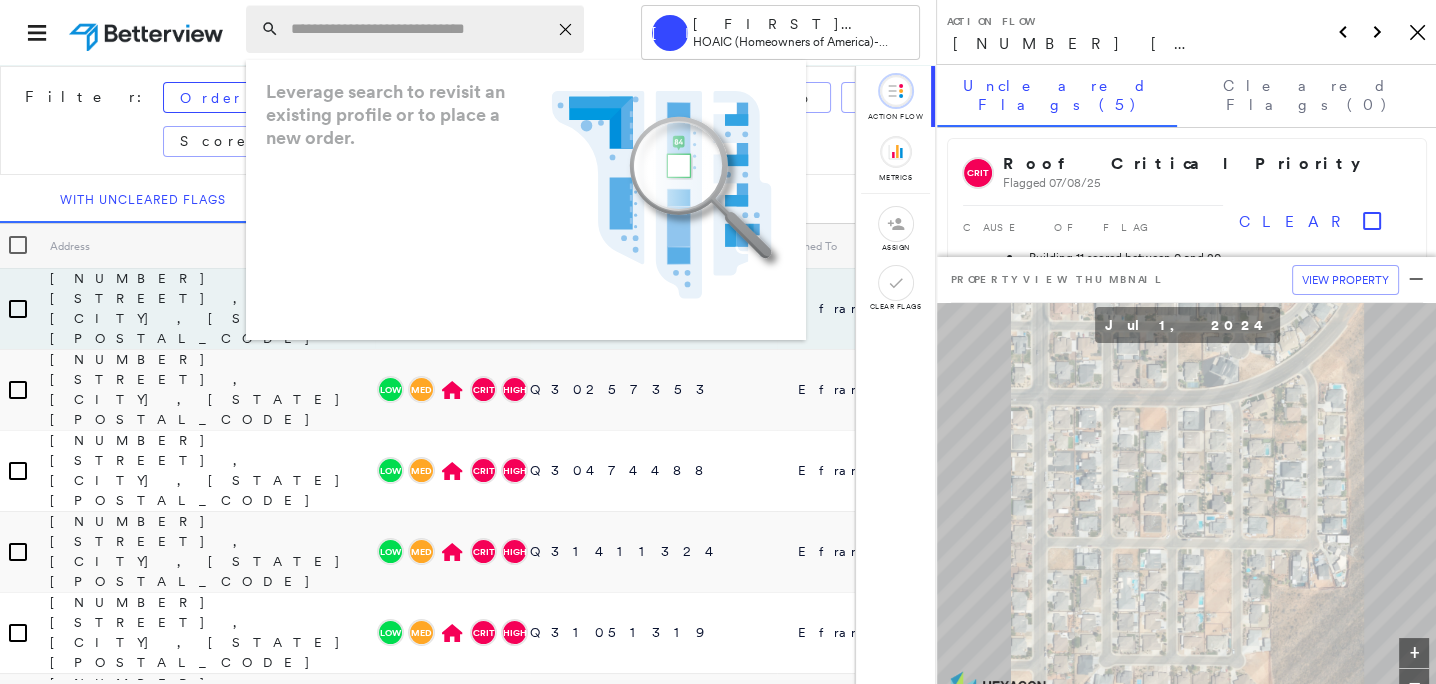 paste on "**********" 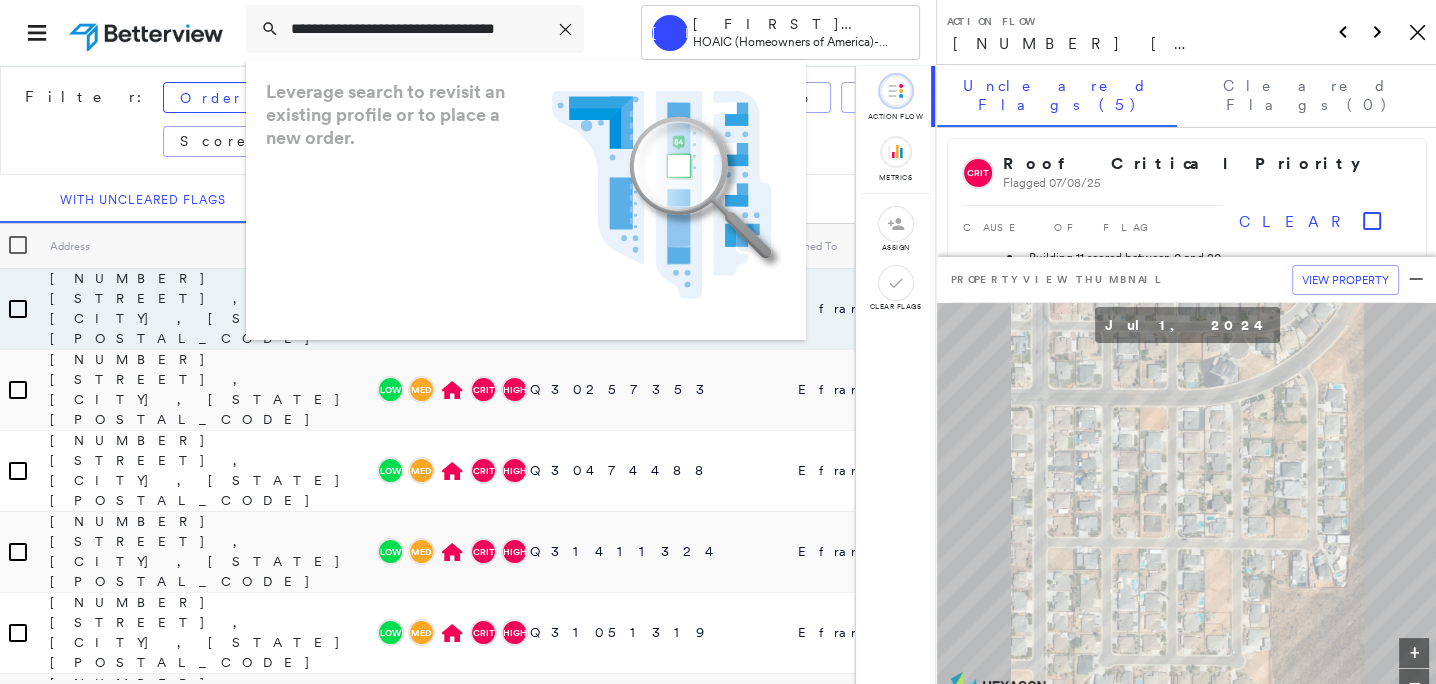 scroll, scrollTop: 0, scrollLeft: 36, axis: horizontal 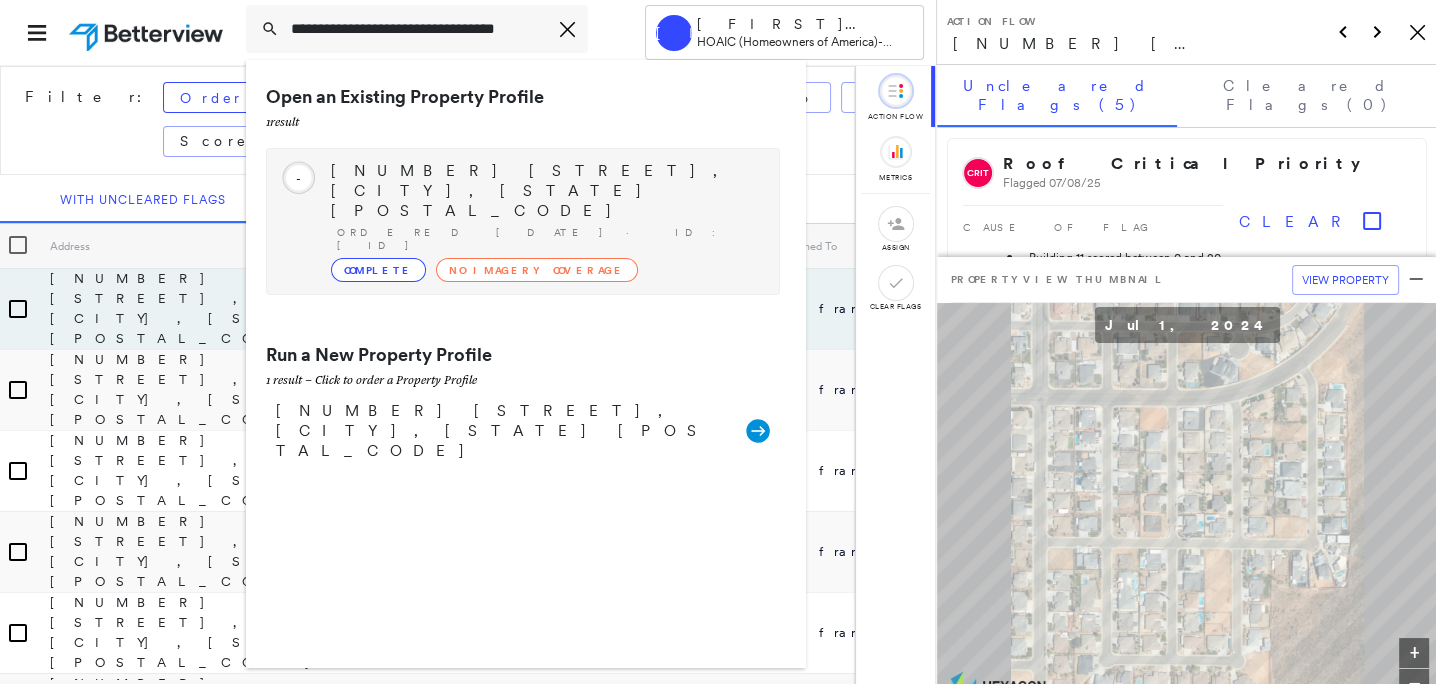type on "**********" 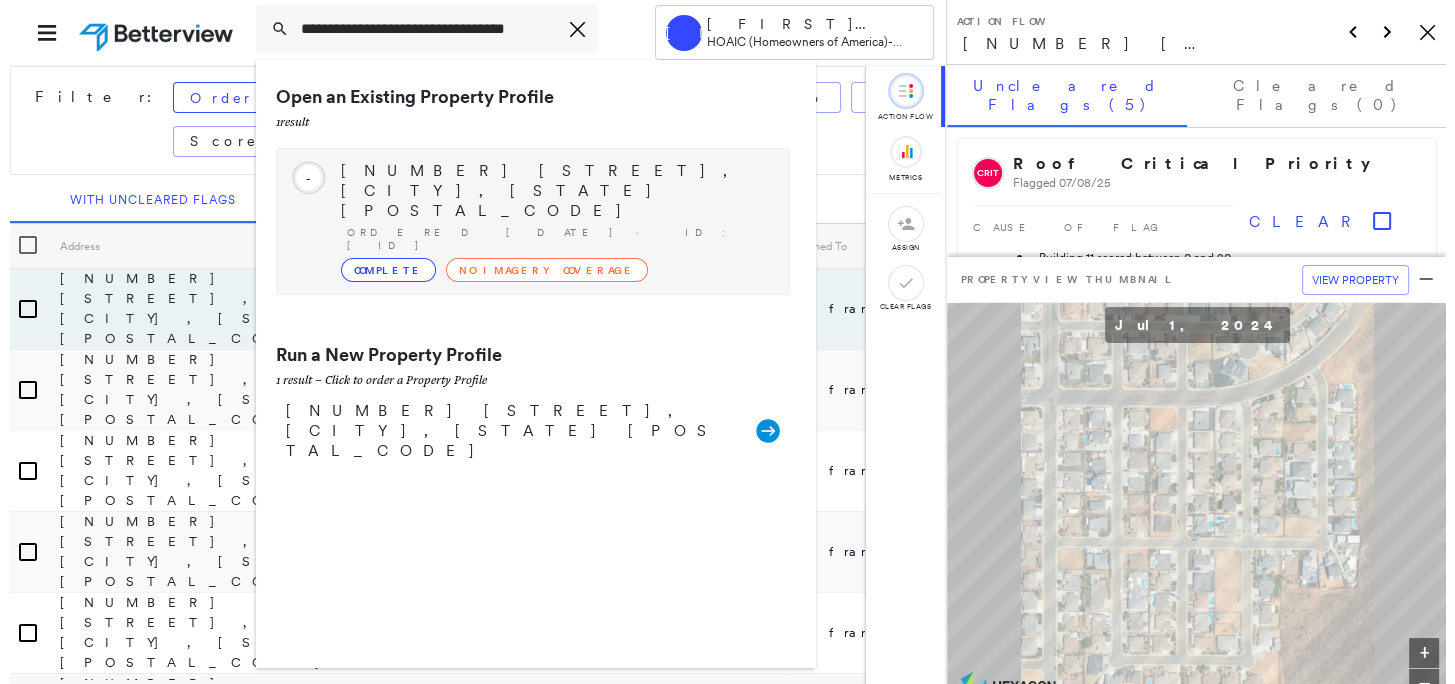 scroll, scrollTop: 0, scrollLeft: 0, axis: both 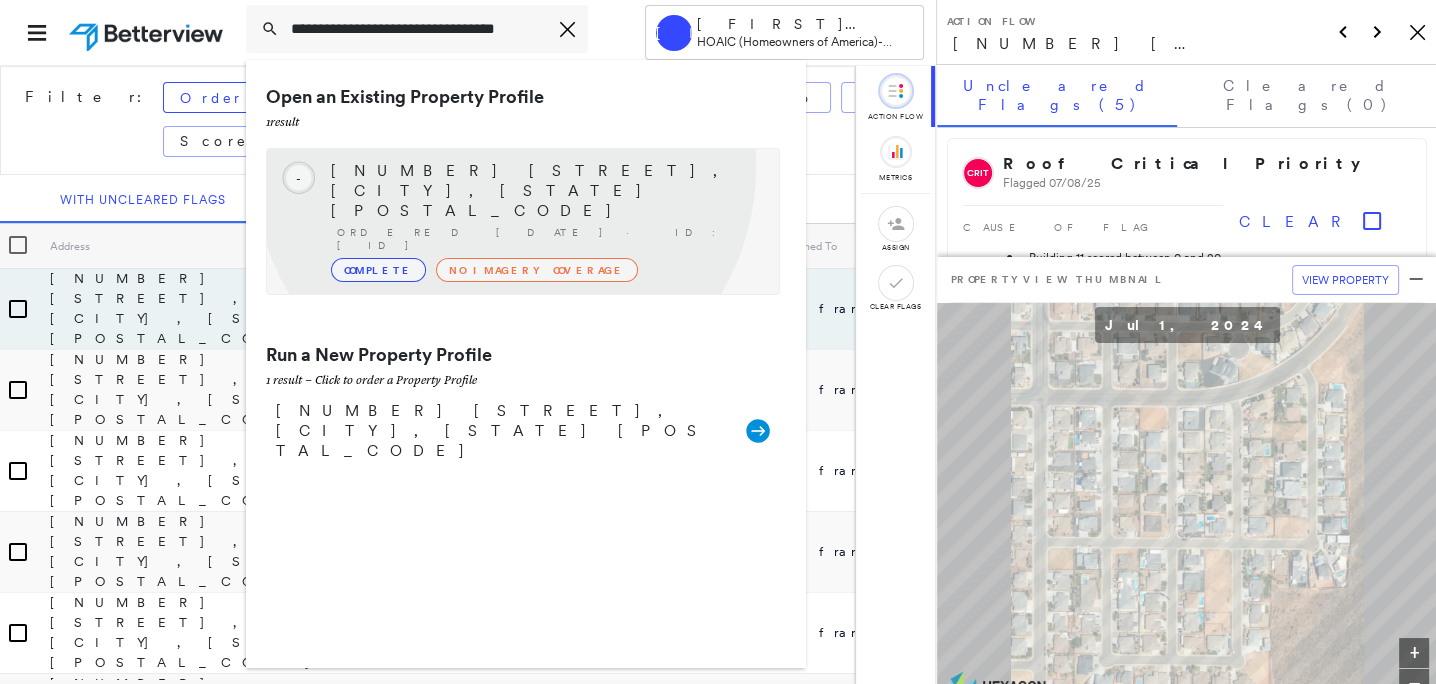 click on "[NUMBER] [STREET], [CITY], [STATE] [POSTAL_CODE]" at bounding box center [545, 191] 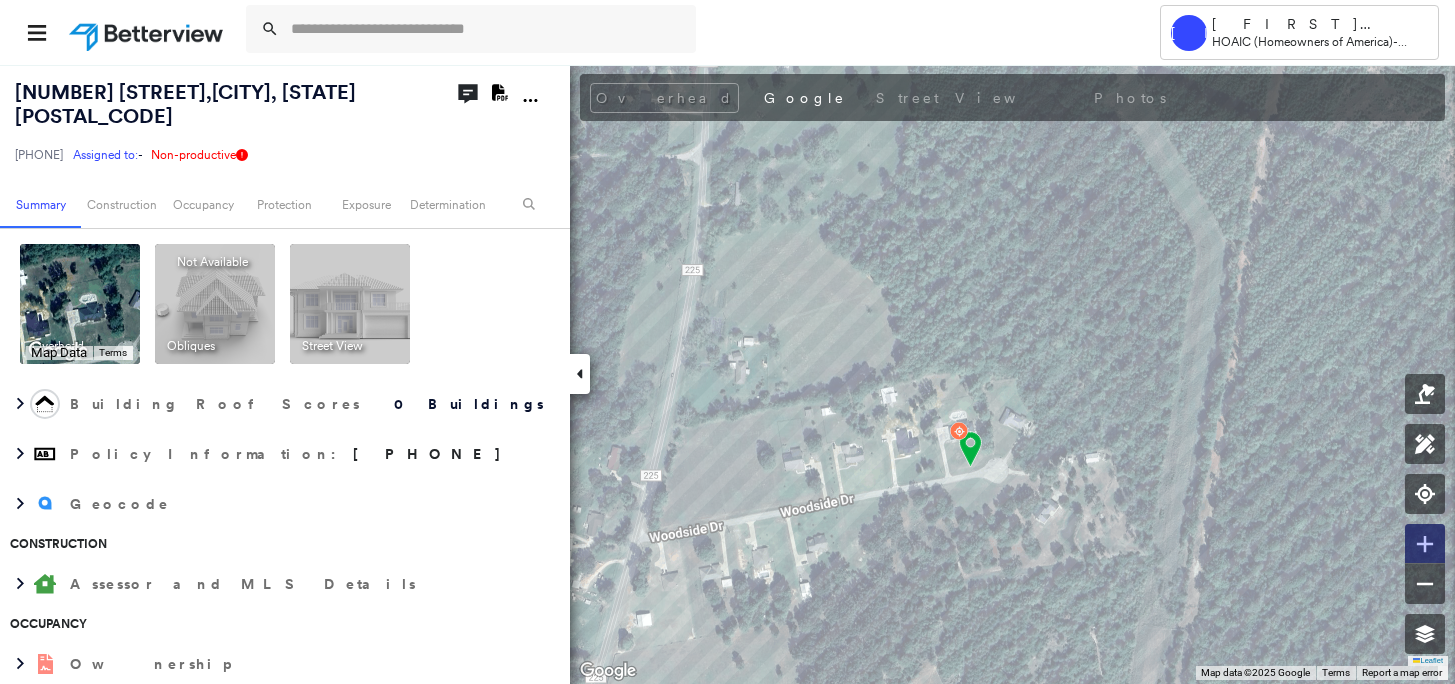 click at bounding box center [1425, 544] 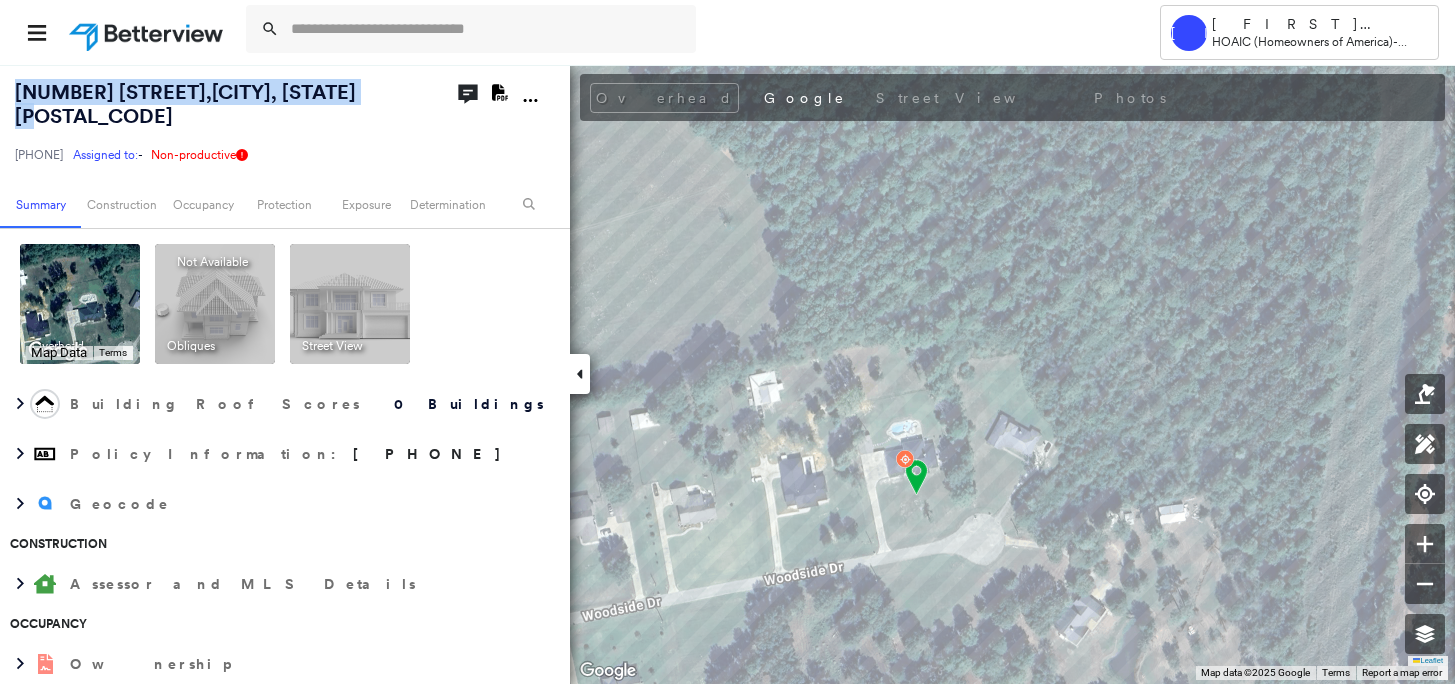 drag, startPoint x: 281, startPoint y: 82, endPoint x: -15, endPoint y: 80, distance: 296.00674 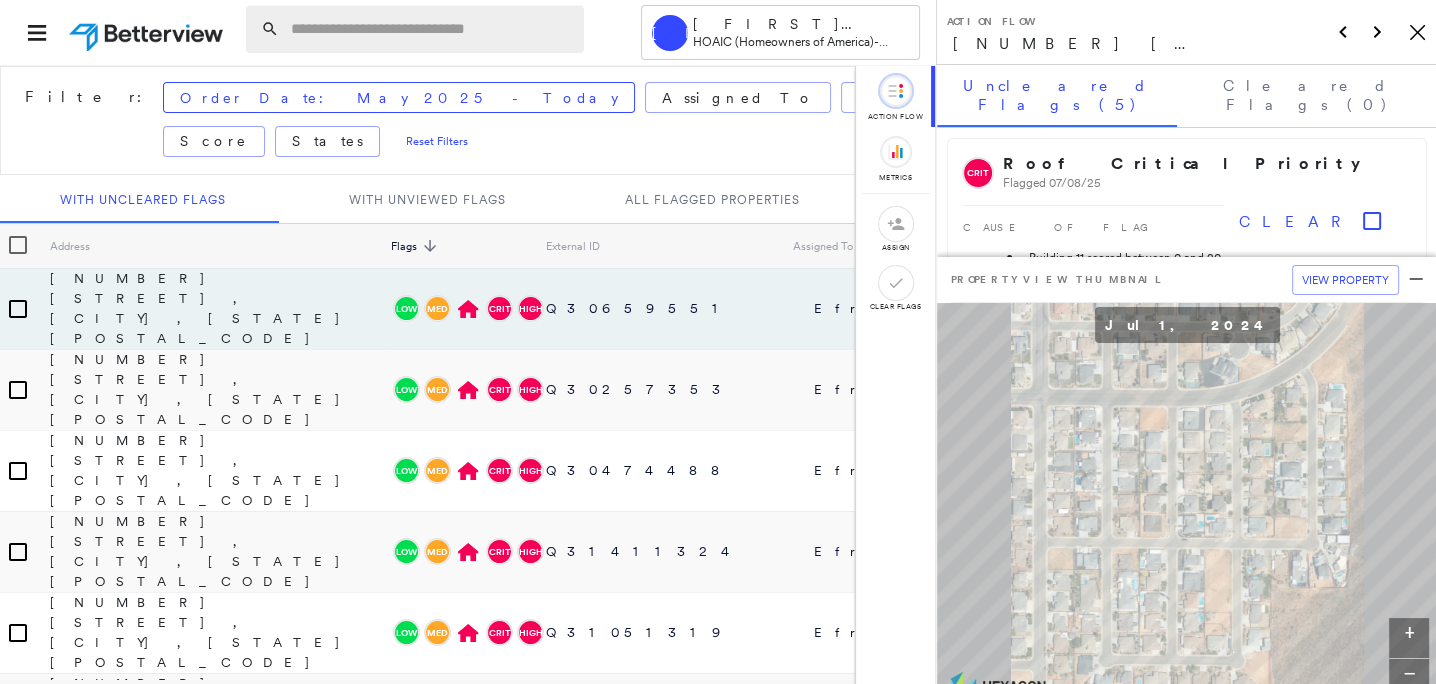 click at bounding box center [431, 29] 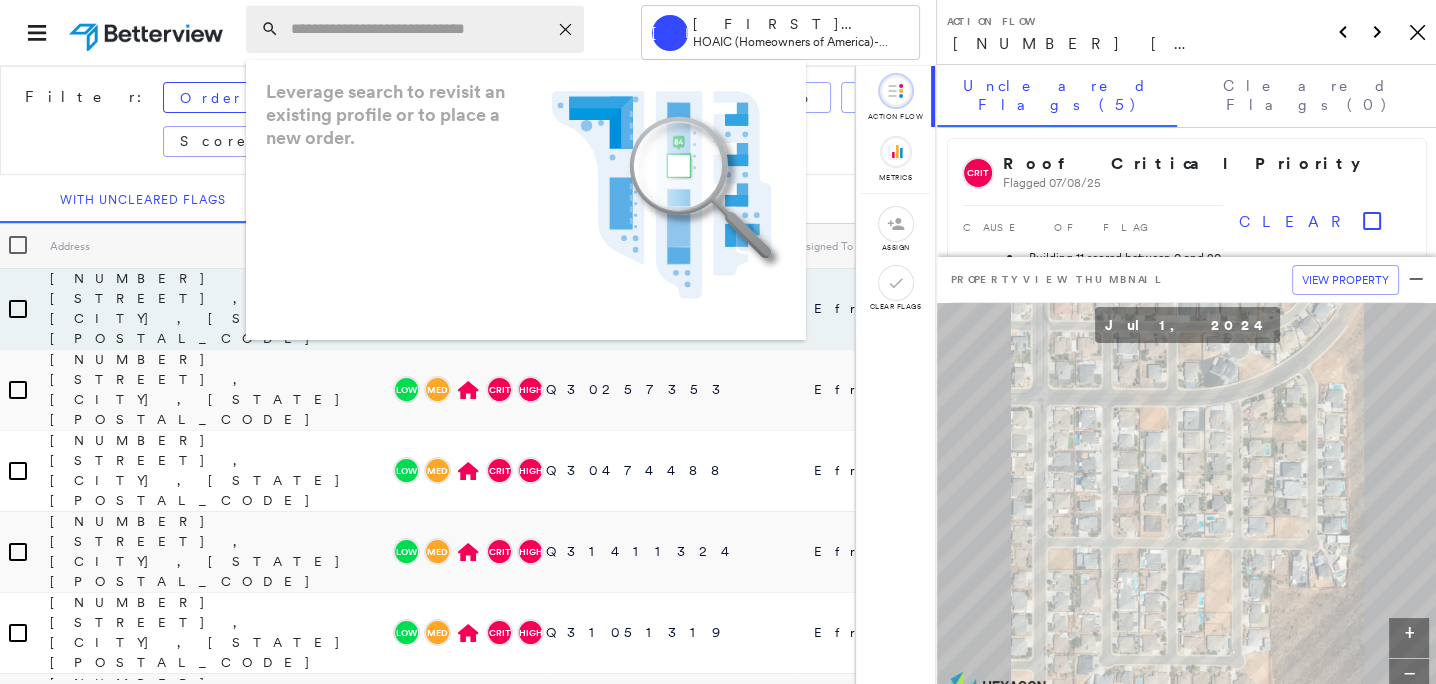 paste on "**********" 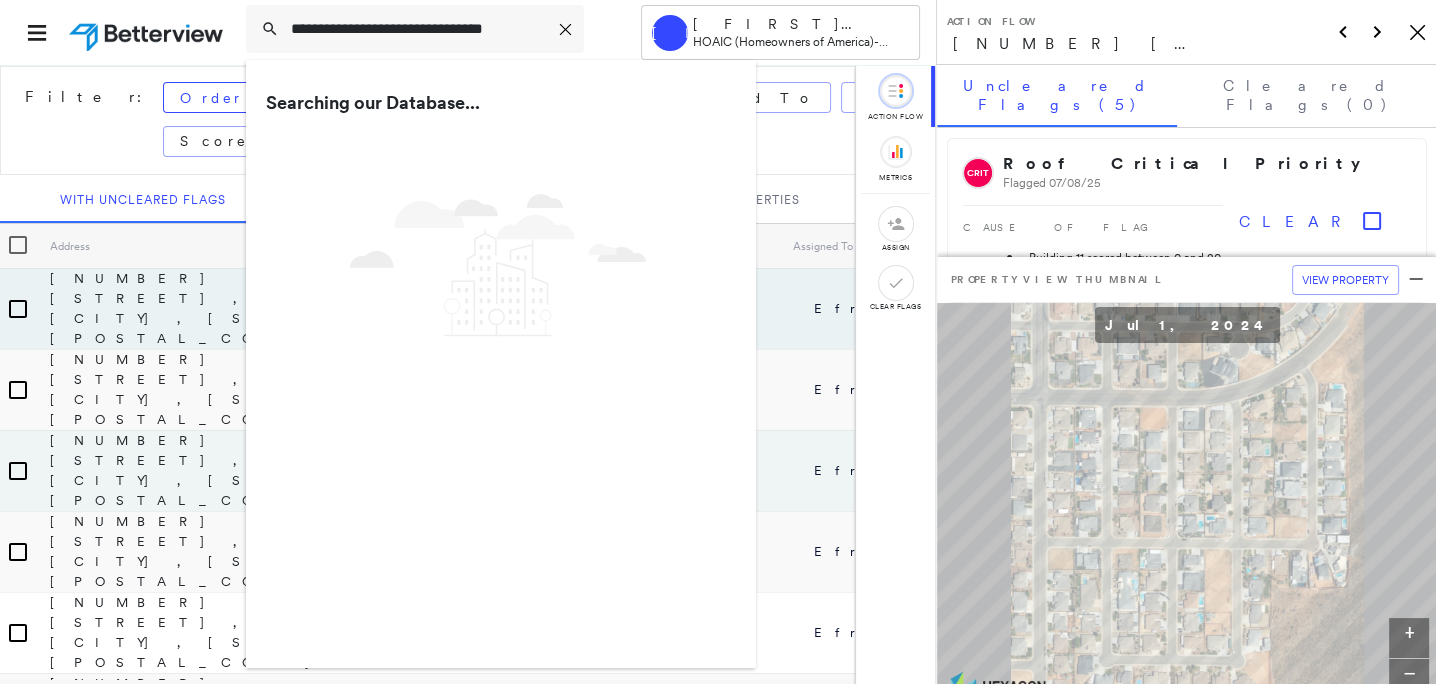 type on "**********" 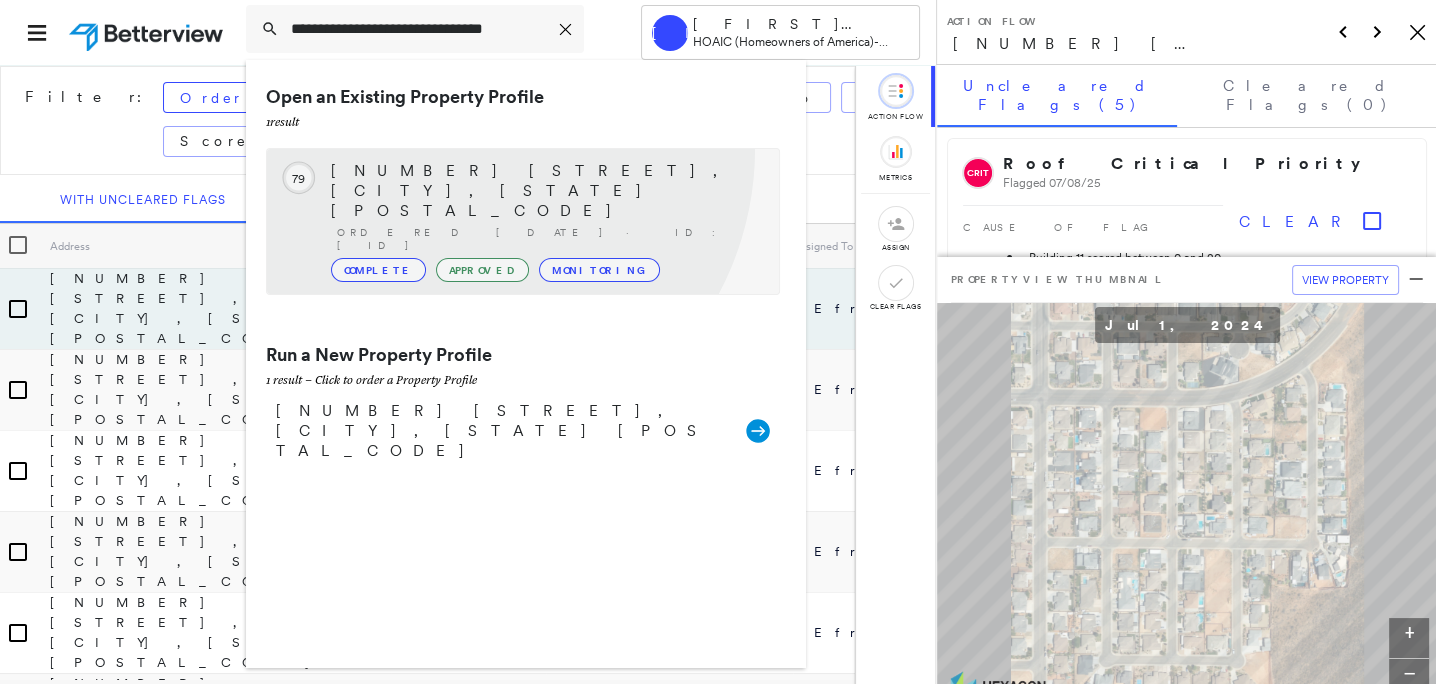 click on "Circled Text Icon [NUMBER] [NUMBER] [STREET], [CITY], [STATE] [POSTAL_CODE] Ordered [DATE] · ID: [ID] Complete Approved Monitoring" at bounding box center (523, 221) 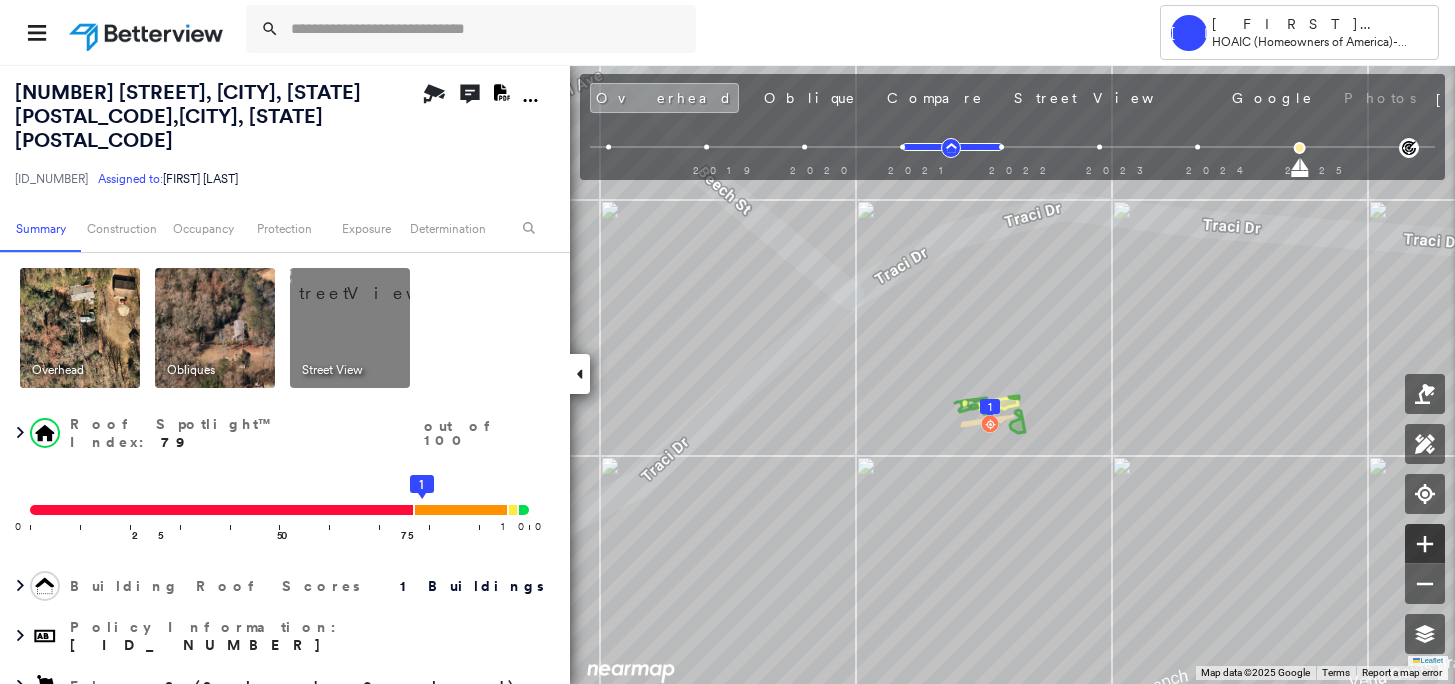 click 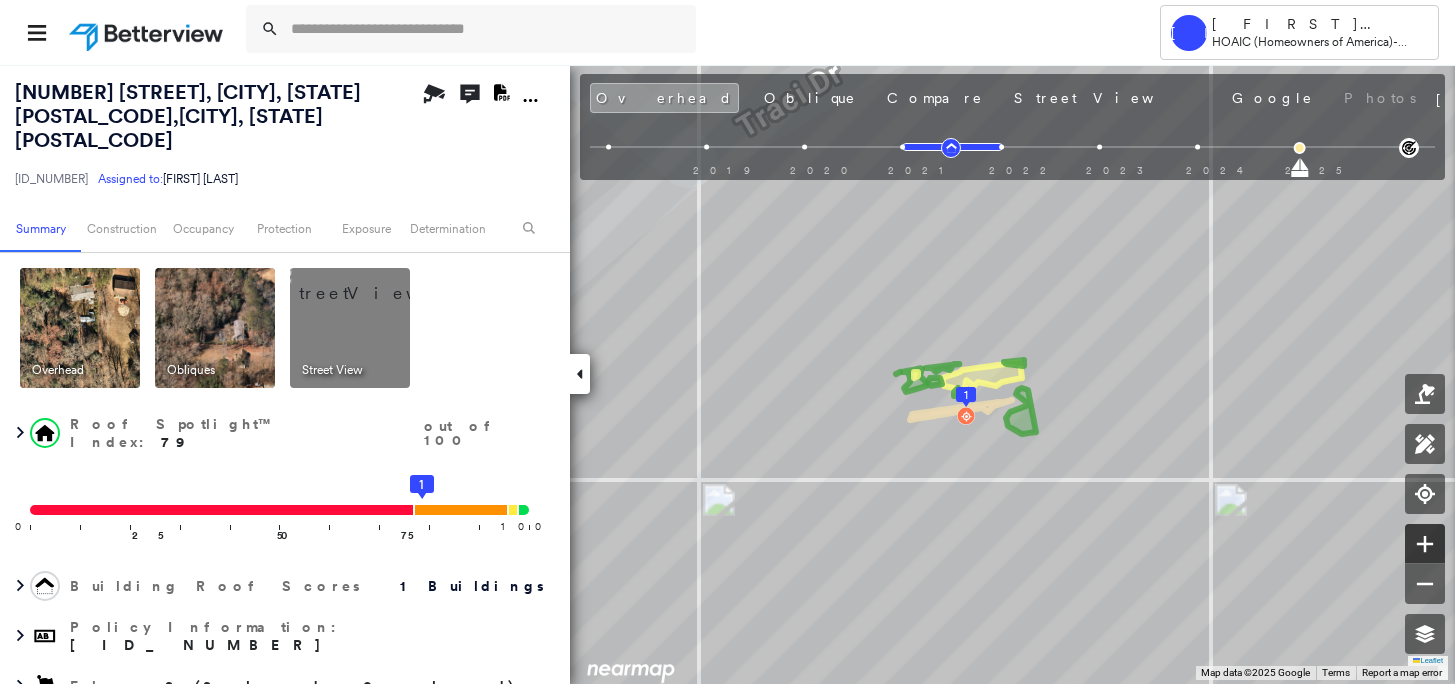 click 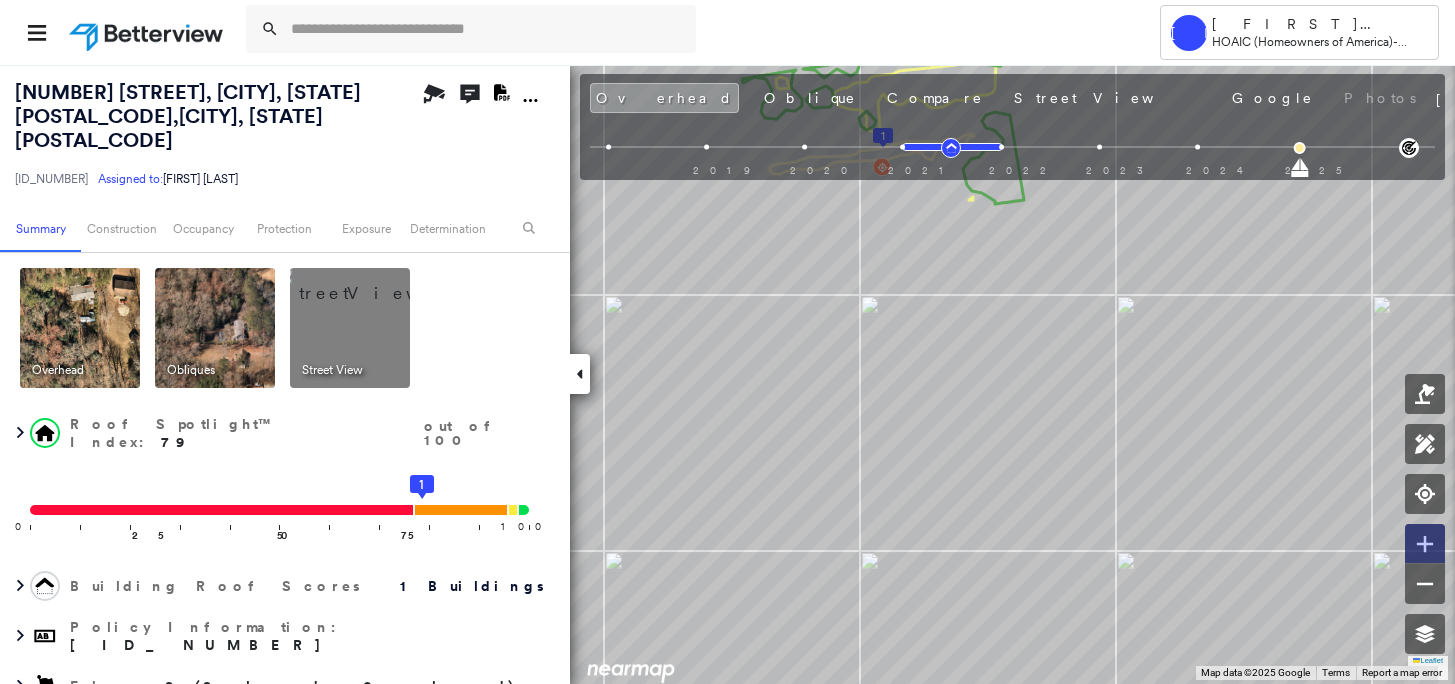 click at bounding box center [1425, 544] 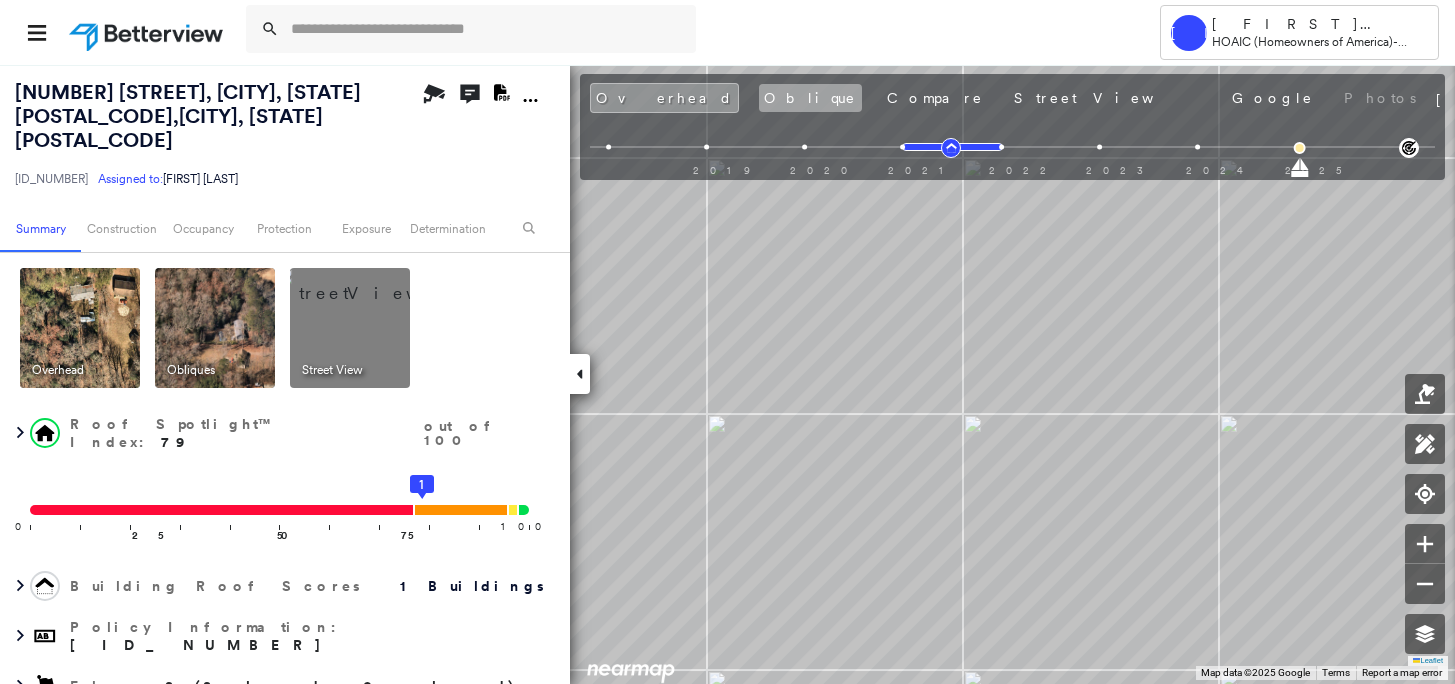 click on "Oblique" at bounding box center [810, 98] 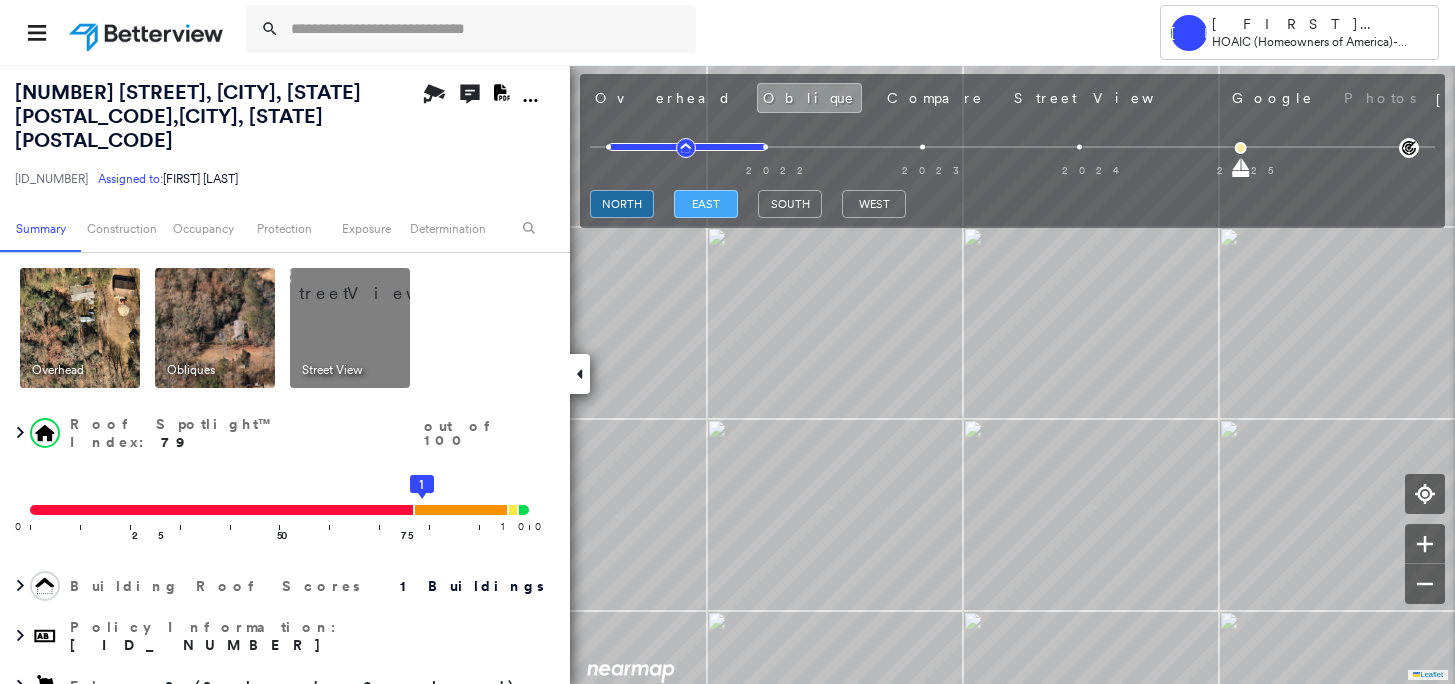 drag, startPoint x: 683, startPoint y: 202, endPoint x: 733, endPoint y: 198, distance: 50.159744 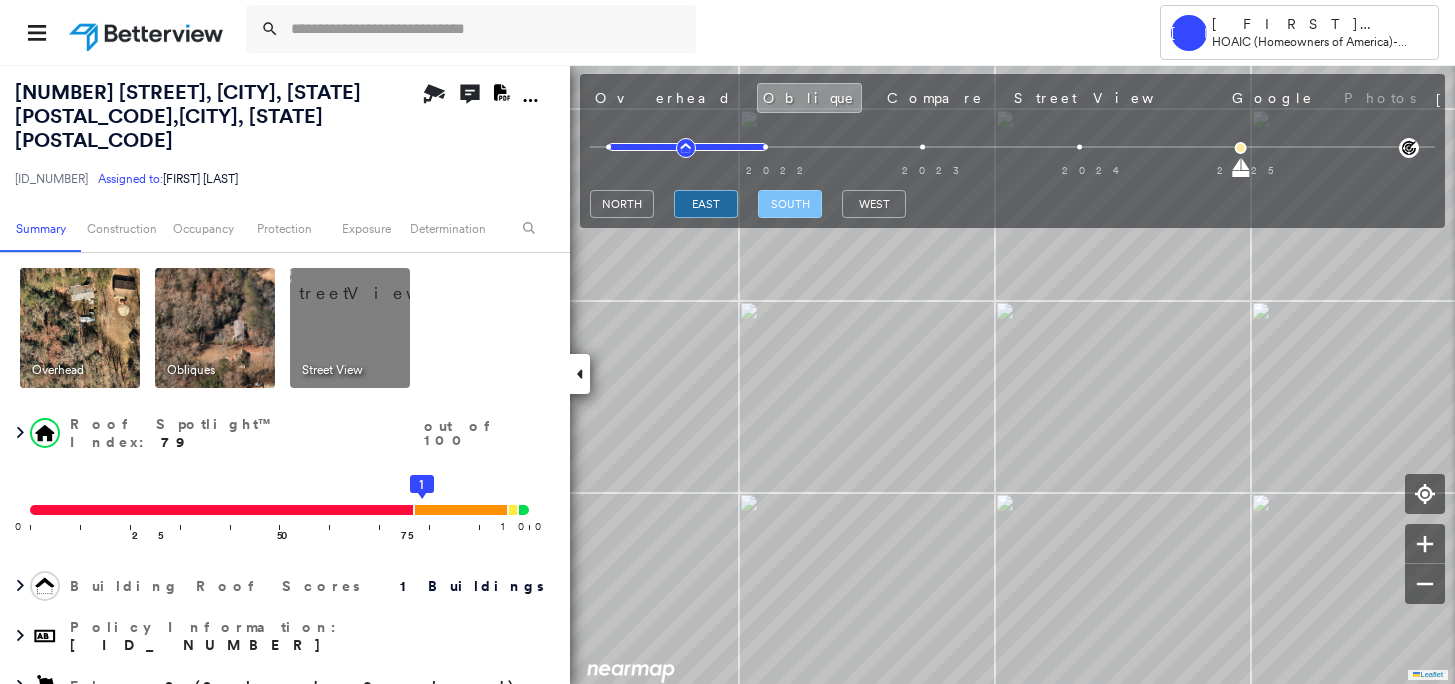 click on "south" at bounding box center (790, 204) 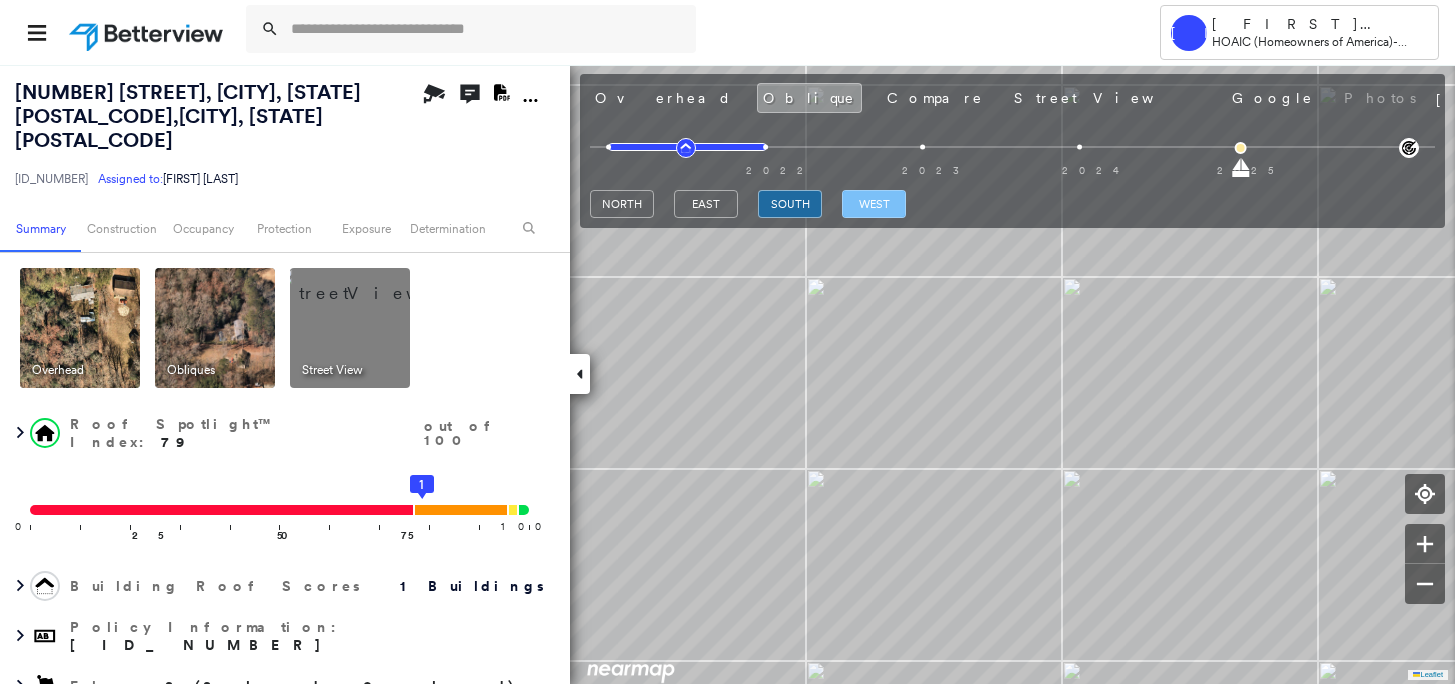 click on "west" at bounding box center (874, 204) 